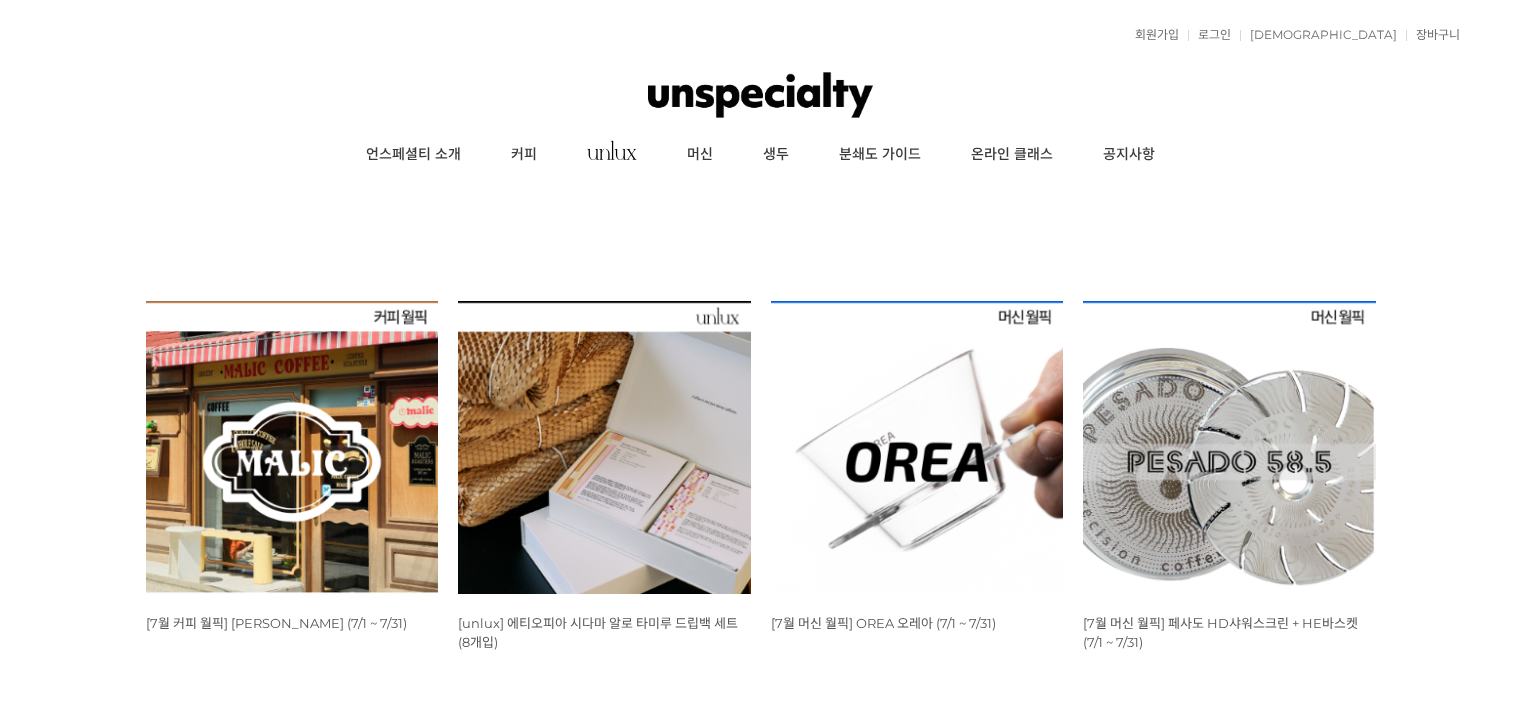 scroll, scrollTop: 0, scrollLeft: 0, axis: both 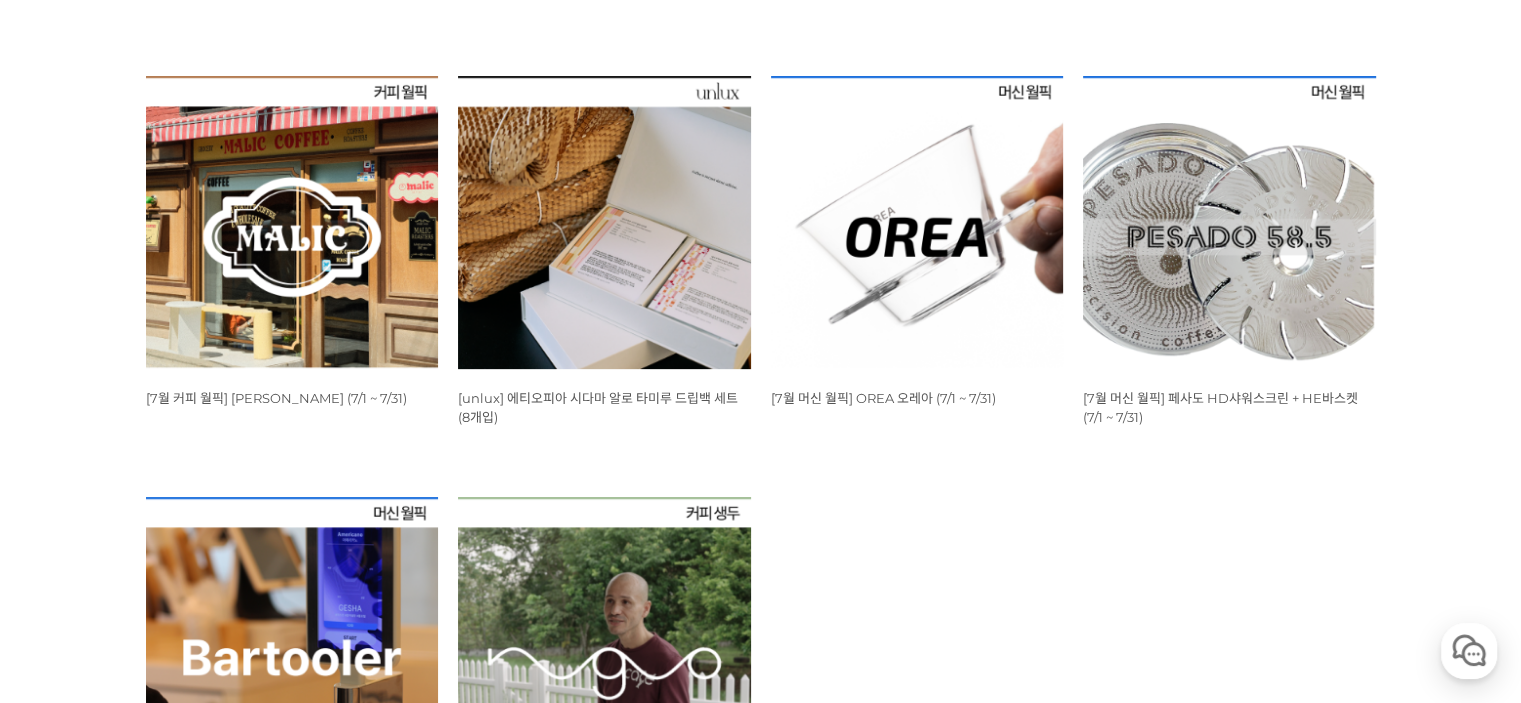 click at bounding box center (292, 222) 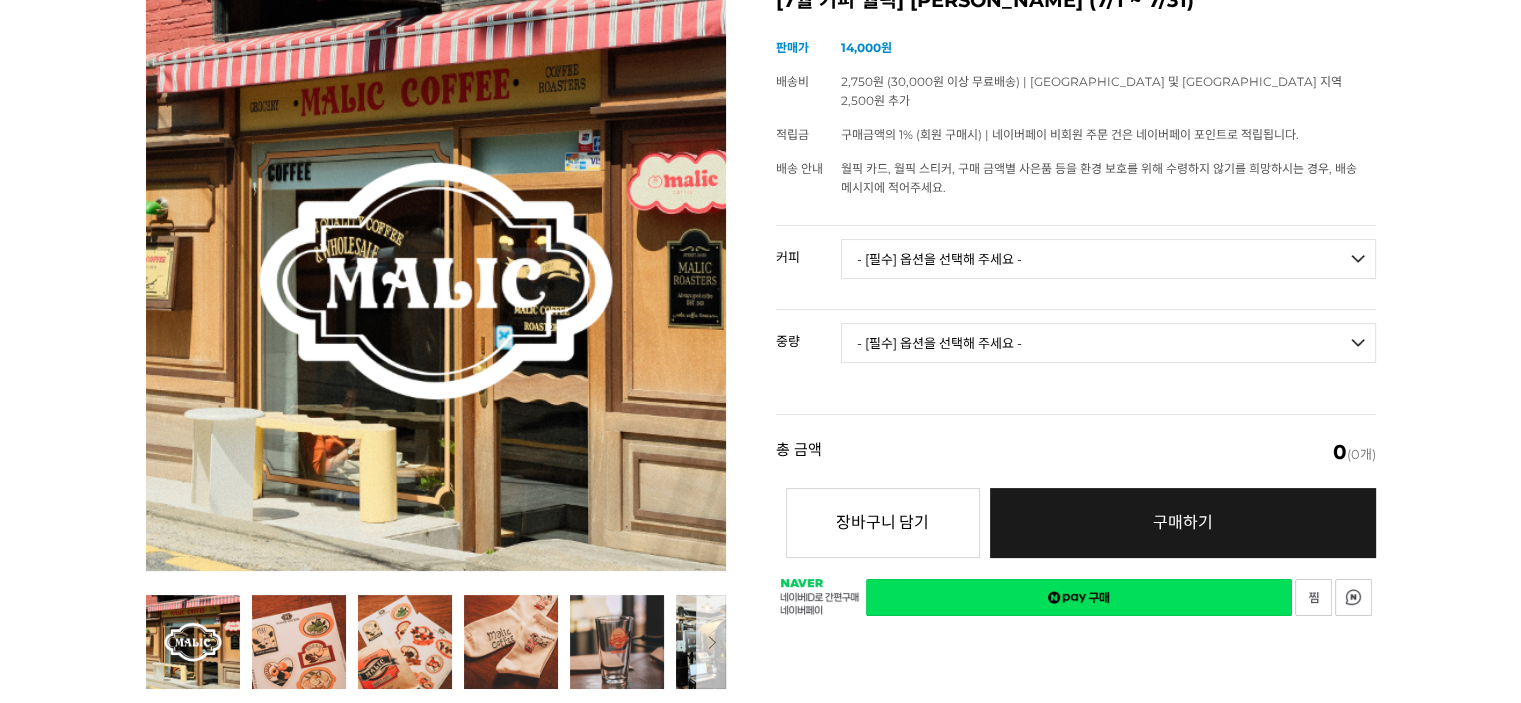 scroll, scrollTop: 1400, scrollLeft: 0, axis: vertical 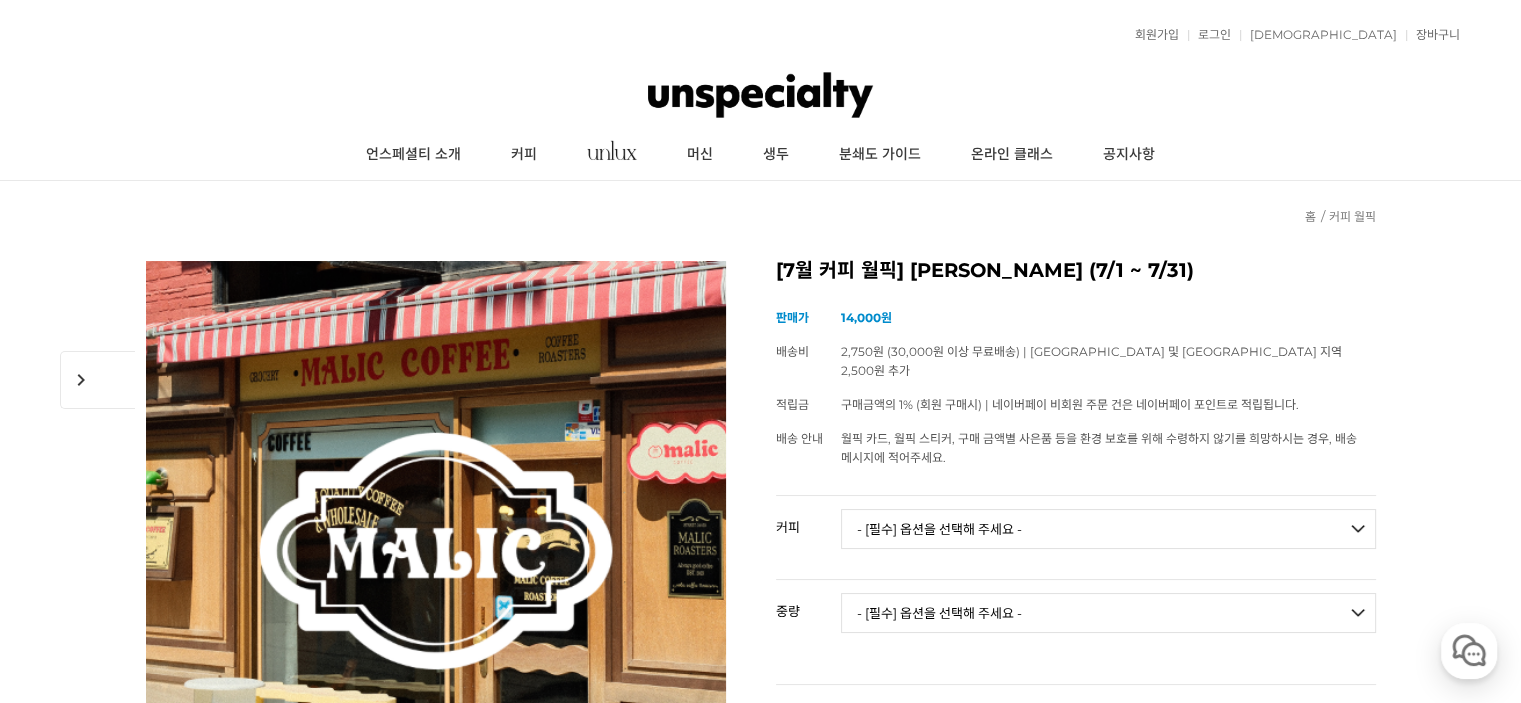 click on "- [필수] 옵션을 선택해 주세요 - ------------------- 언스페셜티 분쇄도 가이드 종이(주문 1개당 최대 1개 제공) [PERSON_NAME] (언스페셜티 블렌드) 애플 쥬스 (언스페셜티 블렌드) 허니 자몽 쥬스 (언스페셜티 블렌드) [기획상품] 2024 Best of Panama 3종 10g 레시피팩 프루티 블렌드 마일드 블렌드 모닝 블렌드 #1 탄자니아 아카시아 힐스 게이샤 AA 풀리 워시드 [품절] #2 콜롬비아 포파얀 슈가케인 디카페인 #3 에티오피아 알로 타미루 미리가 74158 워시드 #4 에티오피아 첼베사 워시드 디카페인 #5 케냐 뚱구리 AB 풀리 워시드 [품절] #6 에티오피아 버그 우 셀렉션 에얼룸 내추럴 (Lot2) #7 에티오피아 알로 타미루 무라고 74158 클래식 워시드 #8 케냐 은가라투아 AB 워시드 (Lot 159) [품절] [7.4 오픈] #9 온두라스 마리사벨 카바예로 파카마라 워시드 #24 [PERSON_NAME]" at bounding box center (1108, 529) 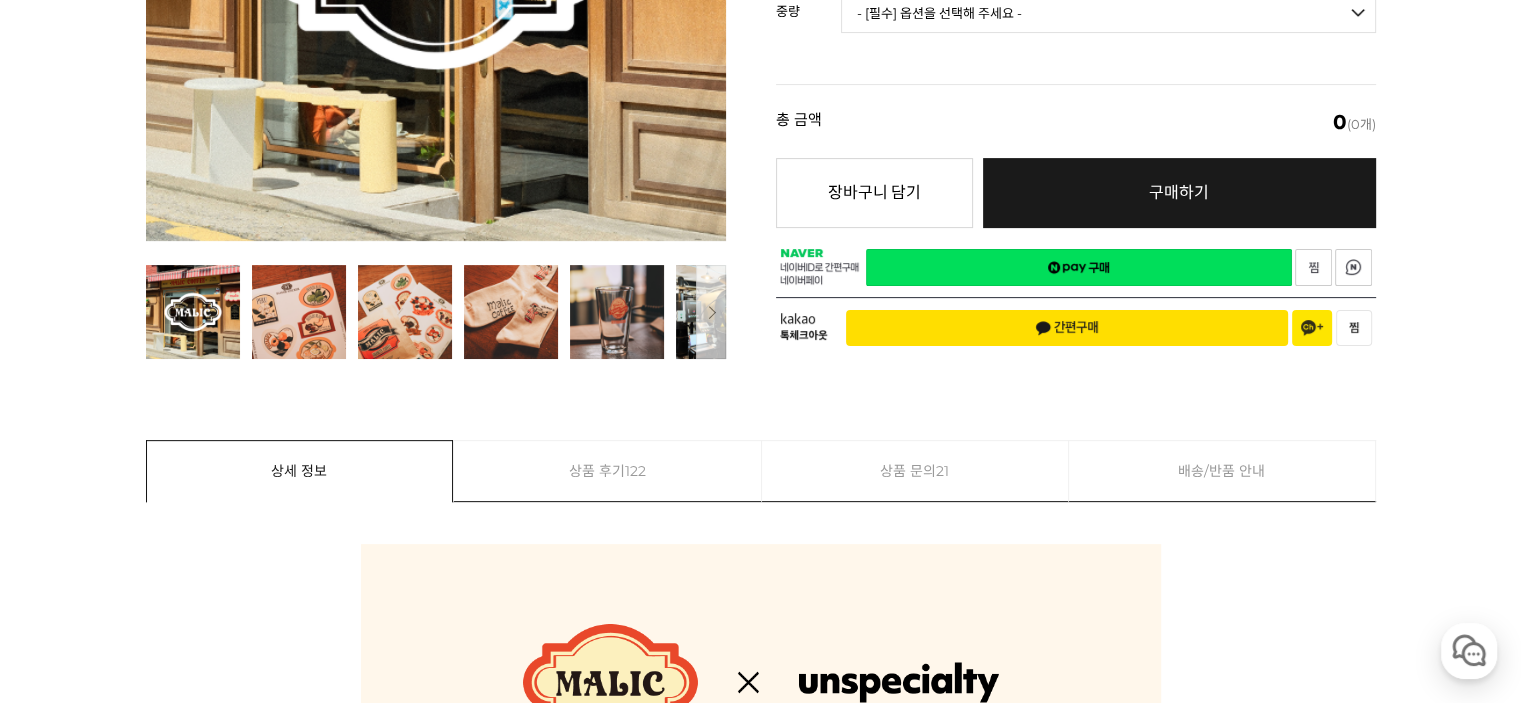 scroll, scrollTop: 200, scrollLeft: 0, axis: vertical 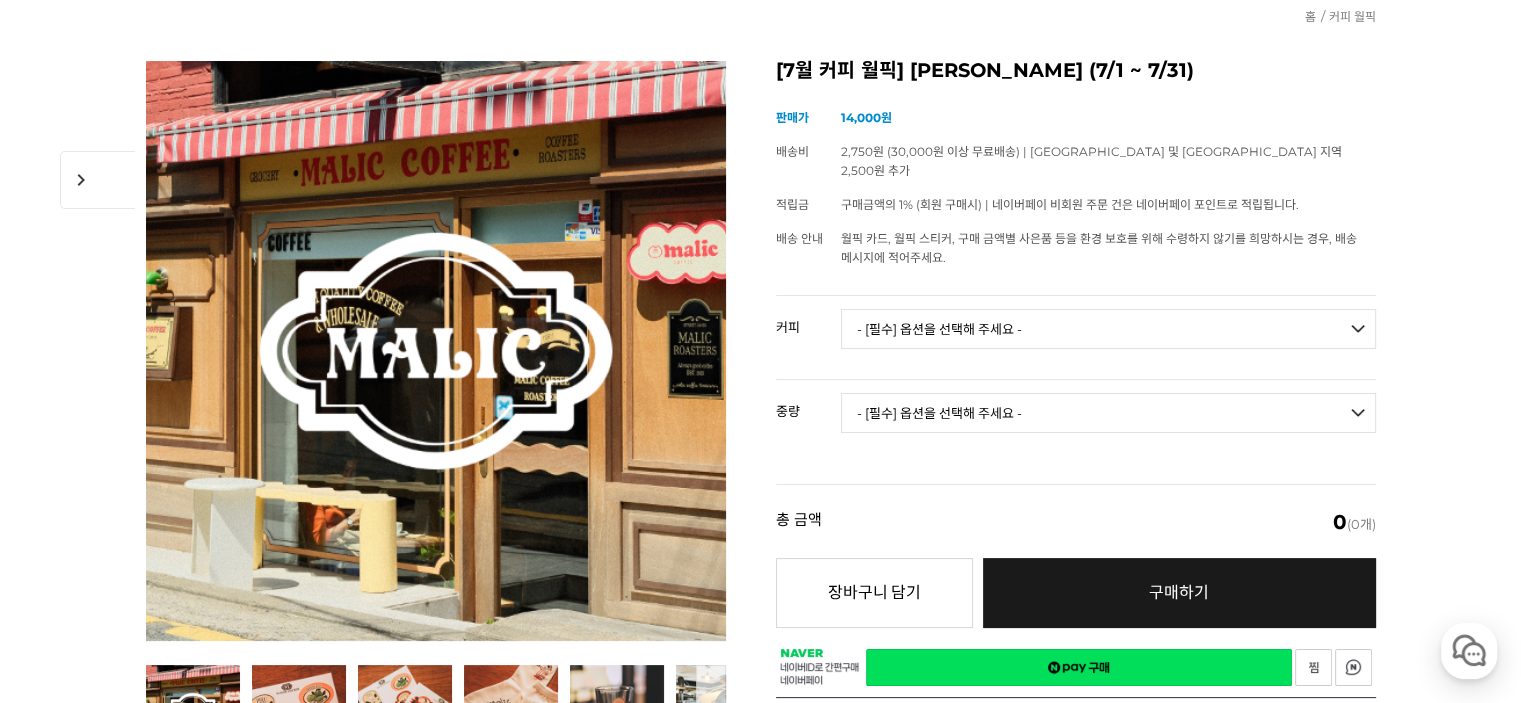 click on "- [필수] 옵션을 선택해 주세요 - ------------------- 언스페셜티 분쇄도 가이드 종이(주문 1개당 최대 1개 제공) [PERSON_NAME] (언스페셜티 블렌드) 애플 쥬스 (언스페셜티 블렌드) 허니 자몽 쥬스 (언스페셜티 블렌드) [기획상품] 2024 Best of Panama 3종 10g 레시피팩 프루티 블렌드 마일드 블렌드 모닝 블렌드 #1 탄자니아 아카시아 힐스 게이샤 AA 풀리 워시드 [품절] #2 콜롬비아 포파얀 슈가케인 디카페인 #3 에티오피아 알로 타미루 미리가 74158 워시드 #4 에티오피아 첼베사 워시드 디카페인 #5 케냐 뚱구리 AB 풀리 워시드 [품절] #6 에티오피아 버그 우 셀렉션 에얼룸 내추럴 (Lot2) #7 에티오피아 알로 타미루 무라고 74158 클래식 워시드 #8 케냐 은가라투아 AB 워시드 (Lot 159) [품절] [7.4 오픈] #9 온두라스 마리사벨 카바예로 파카마라 워시드 #24 [PERSON_NAME]" at bounding box center [1108, 337] 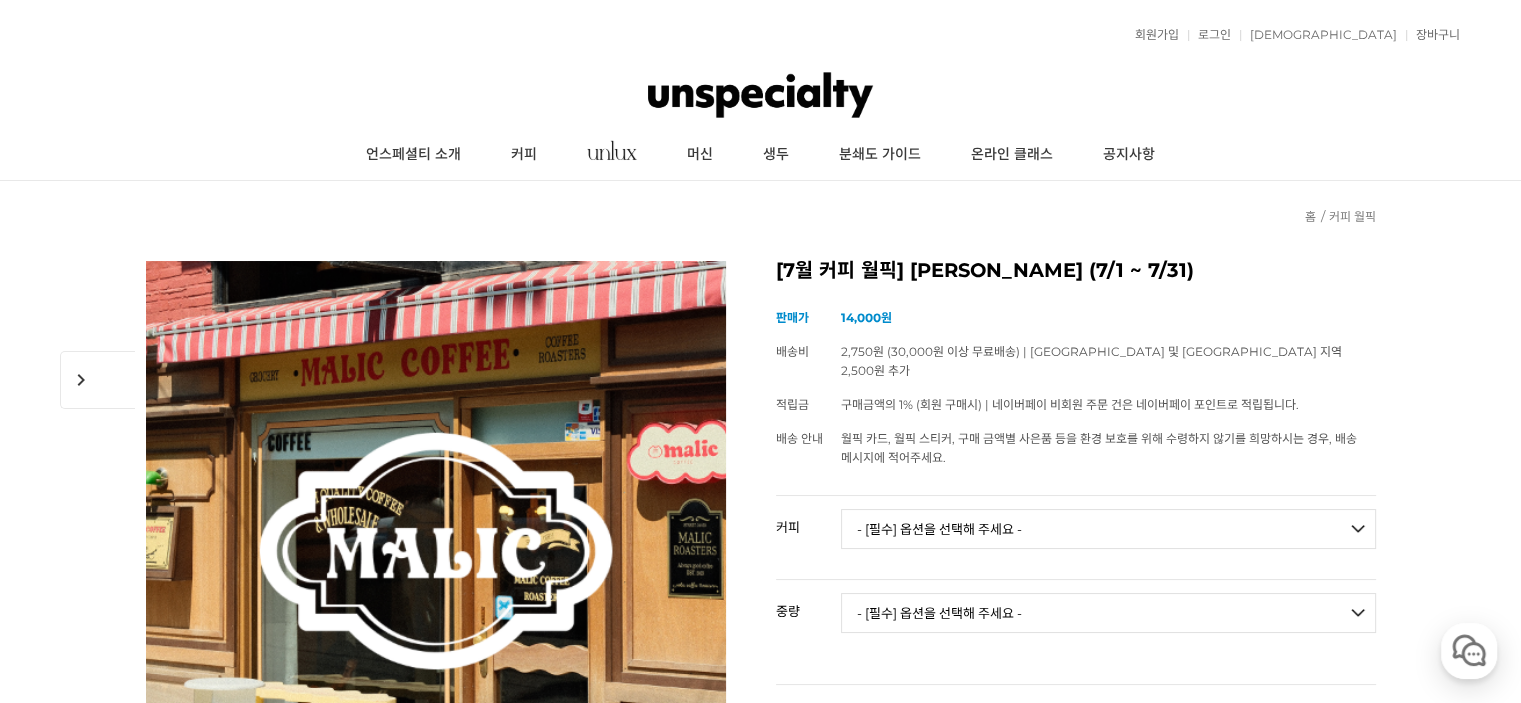 click on "- [필수] 옵션을 선택해 주세요 - ------------------- 언스페셜티 분쇄도 가이드 종이(주문 1개당 최대 1개 제공) [PERSON_NAME] (언스페셜티 블렌드) 애플 쥬스 (언스페셜티 블렌드) 허니 자몽 쥬스 (언스페셜티 블렌드) [기획상품] 2024 Best of Panama 3종 10g 레시피팩 프루티 블렌드 마일드 블렌드 모닝 블렌드 #1 탄자니아 아카시아 힐스 게이샤 AA 풀리 워시드 [품절] #2 콜롬비아 포파얀 슈가케인 디카페인 #3 에티오피아 알로 타미루 미리가 74158 워시드 #4 에티오피아 첼베사 워시드 디카페인 #5 케냐 뚱구리 AB 풀리 워시드 [품절] #6 에티오피아 버그 우 셀렉션 에얼룸 내추럴 (Lot2) #7 에티오피아 알로 타미루 무라고 74158 클래식 워시드 #8 케냐 은가라투아 AB 워시드 (Lot 159) [품절] [7.4 오픈] #9 온두라스 마리사벨 카바예로 파카마라 워시드 #24 [PERSON_NAME]" at bounding box center (1108, 529) 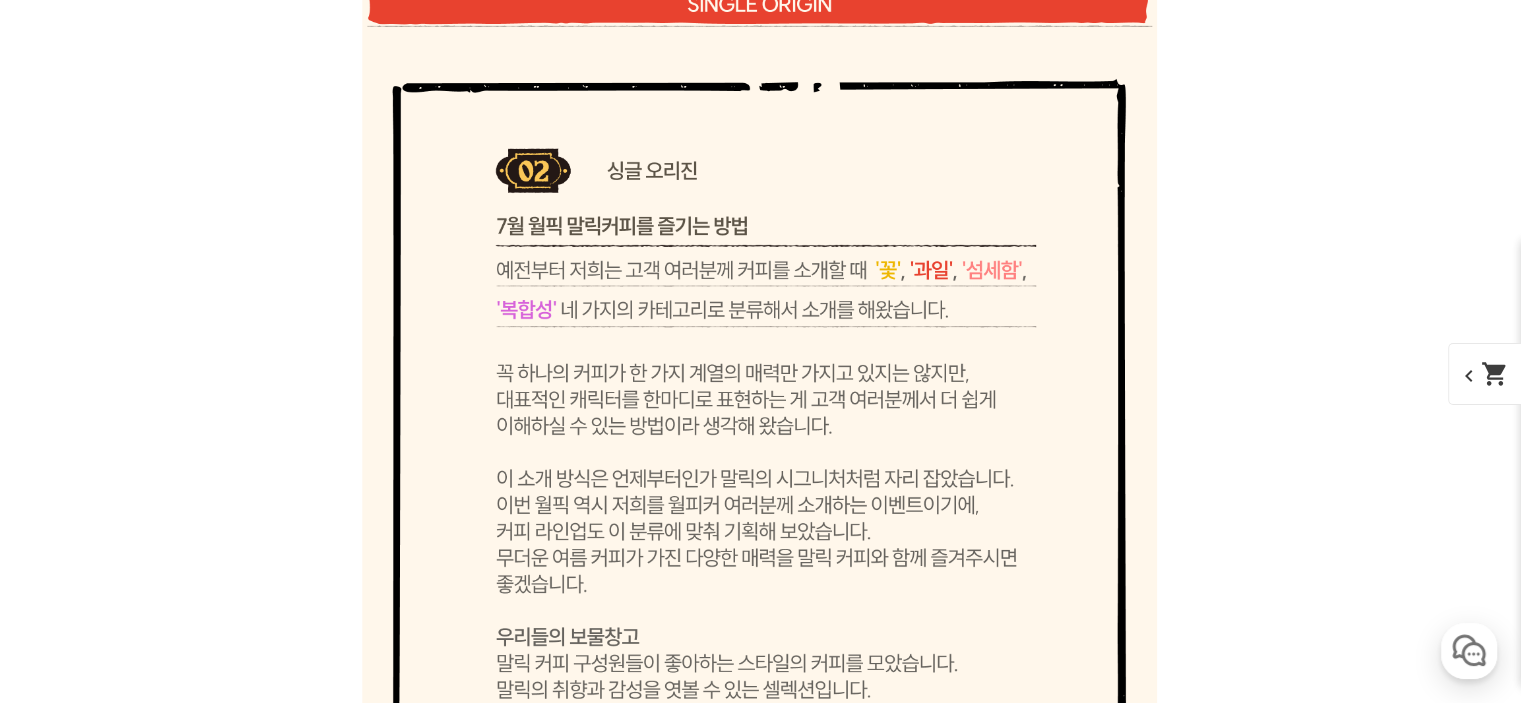 scroll, scrollTop: 7000, scrollLeft: 0, axis: vertical 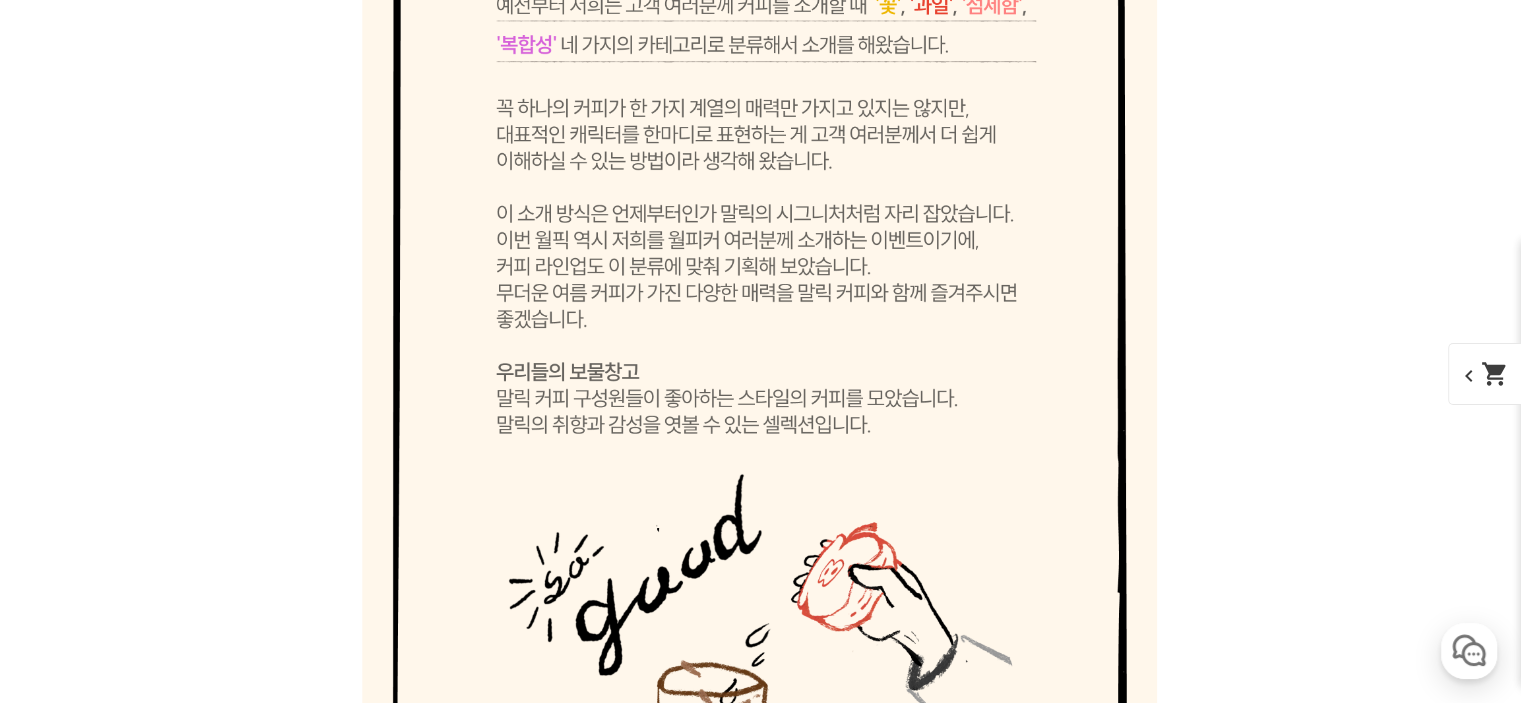 click on "expand_more" at bounding box center (761, -359) 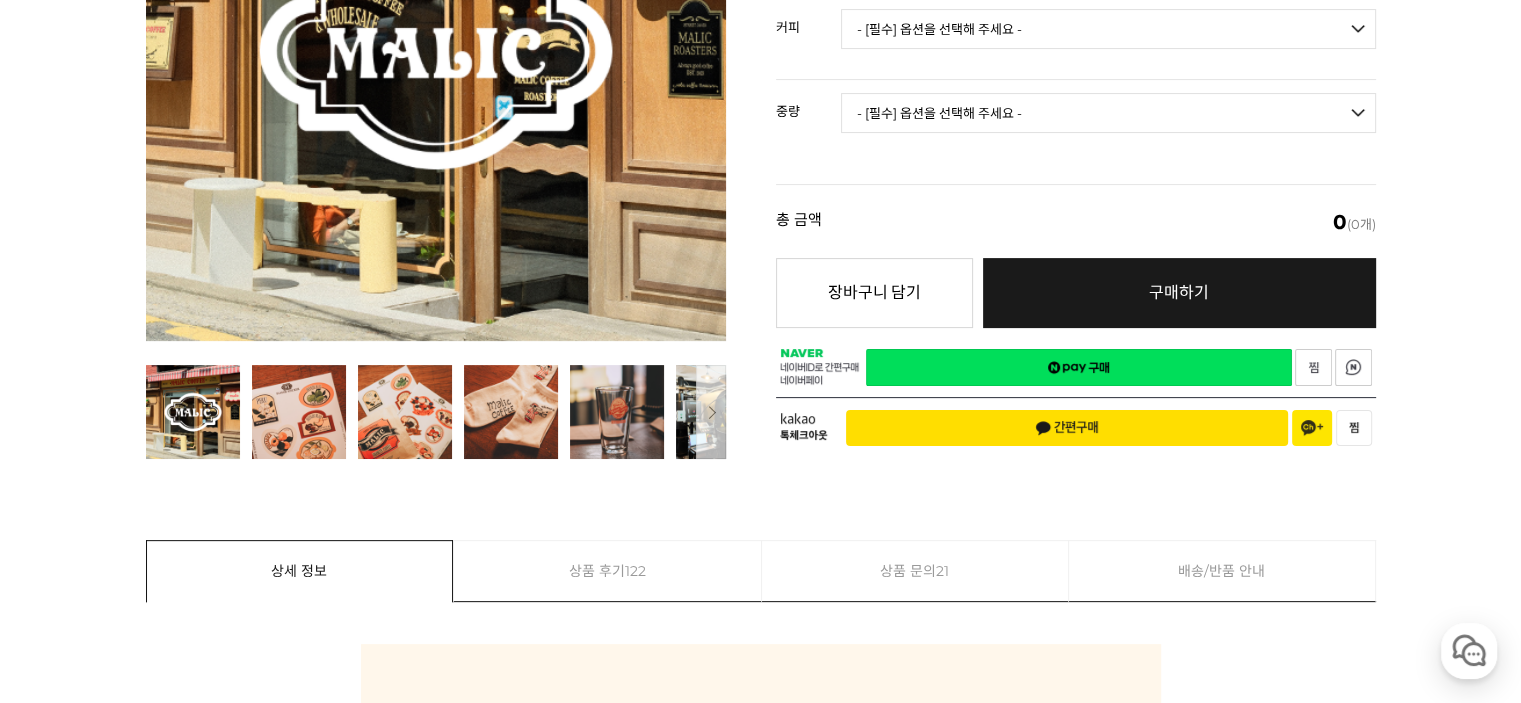 scroll, scrollTop: 300, scrollLeft: 0, axis: vertical 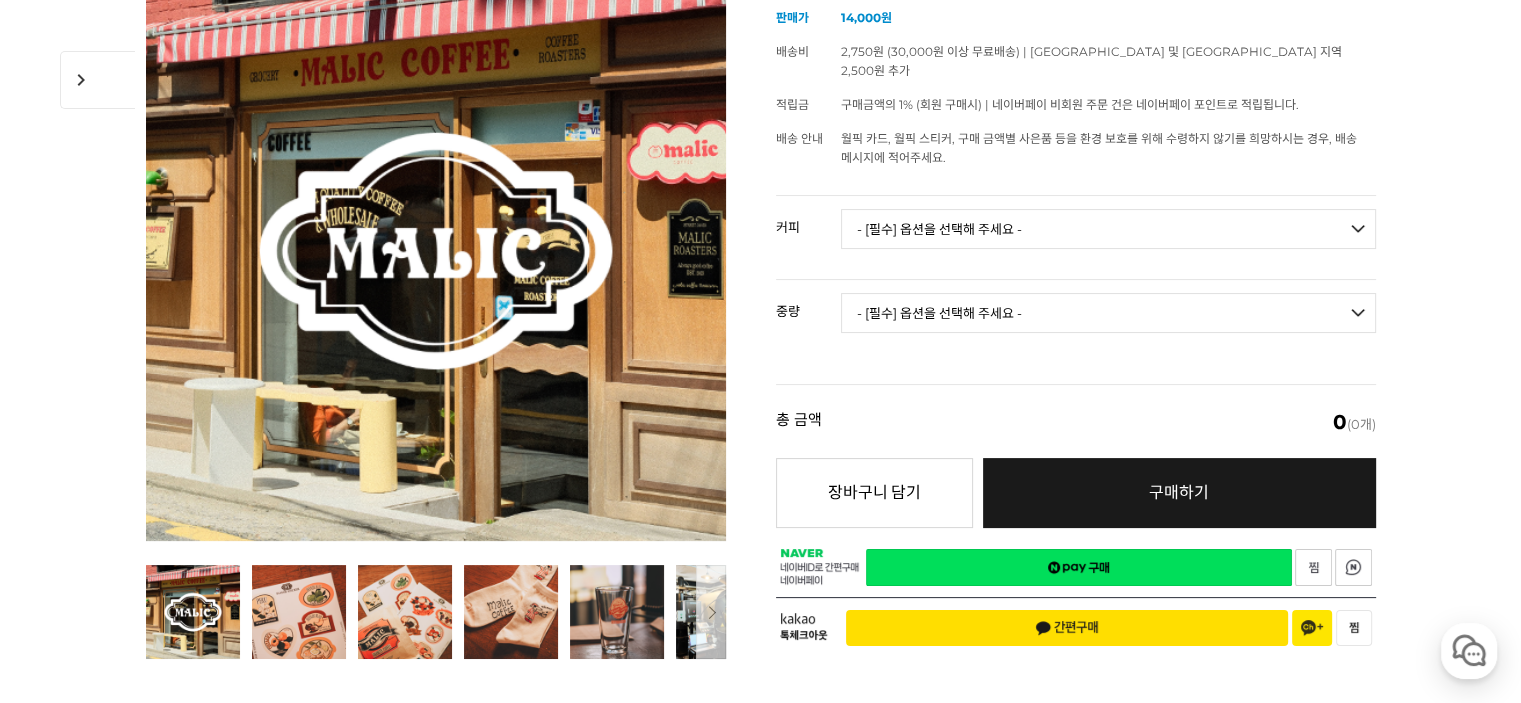 click on "- [필수] 옵션을 선택해 주세요 - ------------------- 언스페셜티 분쇄도 가이드 종이(주문 1개당 최대 1개 제공) [PERSON_NAME] (언스페셜티 블렌드) 애플 쥬스 (언스페셜티 블렌드) 허니 자몽 쥬스 (언스페셜티 블렌드) [기획상품] 2024 Best of Panama 3종 10g 레시피팩 프루티 블렌드 마일드 블렌드 모닝 블렌드 #1 탄자니아 아카시아 힐스 게이샤 AA 풀리 워시드 [품절] #2 콜롬비아 포파얀 슈가케인 디카페인 #3 에티오피아 알로 타미루 미리가 74158 워시드 #4 에티오피아 첼베사 워시드 디카페인 #5 케냐 뚱구리 AB 풀리 워시드 [품절] #6 에티오피아 버그 우 셀렉션 에얼룸 내추럴 (Lot2) #7 에티오피아 알로 타미루 무라고 74158 클래식 워시드 #8 케냐 은가라투아 AB 워시드 (Lot 159) [품절] [7.4 오픈] #9 온두라스 마리사벨 카바예로 파카마라 워시드 #24 [PERSON_NAME]" at bounding box center (1108, 229) 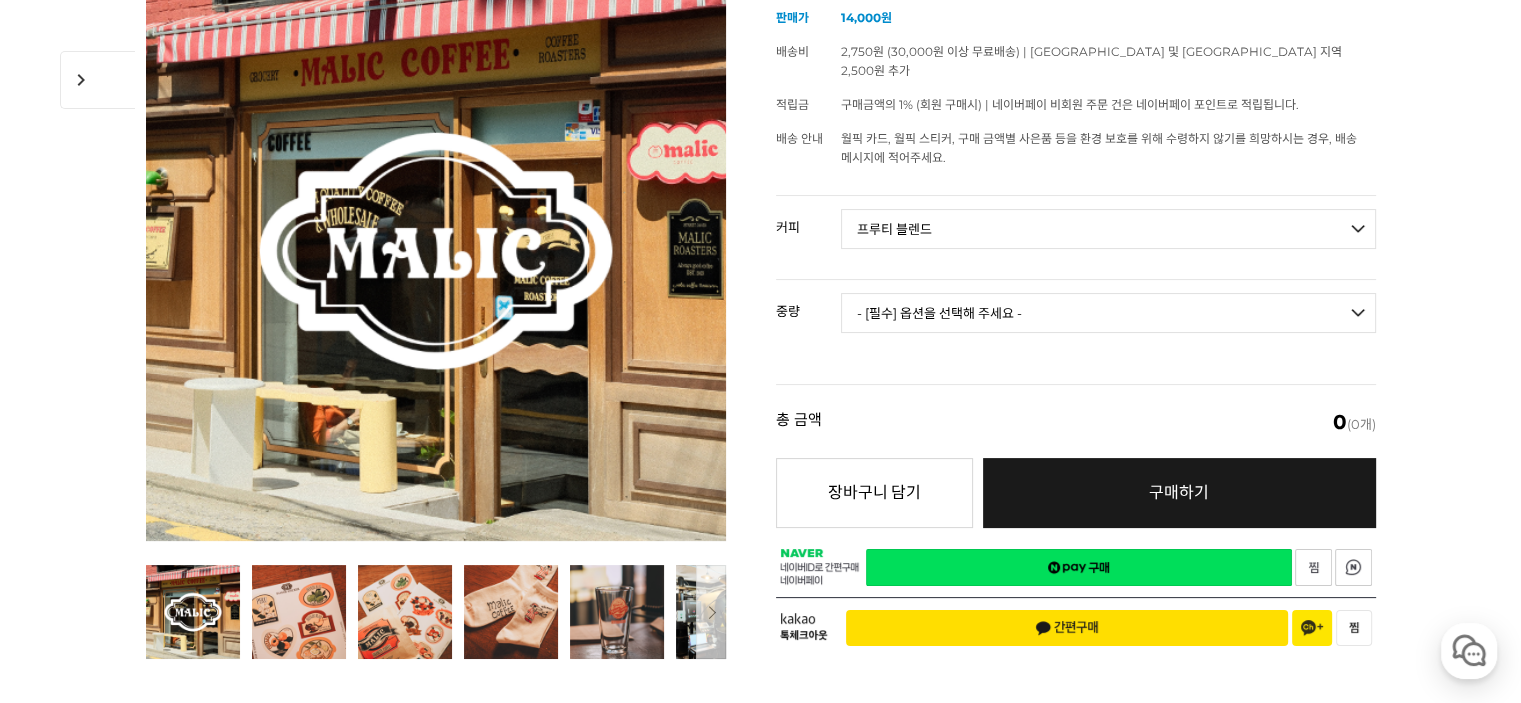 click on "- [필수] 옵션을 선택해 주세요 - ------------------- 언스페셜티 분쇄도 가이드 종이(주문 1개당 최대 1개 제공) [PERSON_NAME] (언스페셜티 블렌드) 애플 쥬스 (언스페셜티 블렌드) 허니 자몽 쥬스 (언스페셜티 블렌드) [기획상품] 2024 Best of Panama 3종 10g 레시피팩 프루티 블렌드 마일드 블렌드 모닝 블렌드 #1 탄자니아 아카시아 힐스 게이샤 AA 풀리 워시드 [품절] #2 콜롬비아 포파얀 슈가케인 디카페인 #3 에티오피아 알로 타미루 미리가 74158 워시드 #4 에티오피아 첼베사 워시드 디카페인 #5 케냐 뚱구리 AB 풀리 워시드 [품절] #6 에티오피아 버그 우 셀렉션 에얼룸 내추럴 (Lot2) #7 에티오피아 알로 타미루 무라고 74158 클래식 워시드 #8 케냐 은가라투아 AB 워시드 (Lot 159) [품절] [7.4 오픈] #9 온두라스 마리사벨 카바예로 파카마라 워시드 #24 [PERSON_NAME]" at bounding box center (1108, 229) 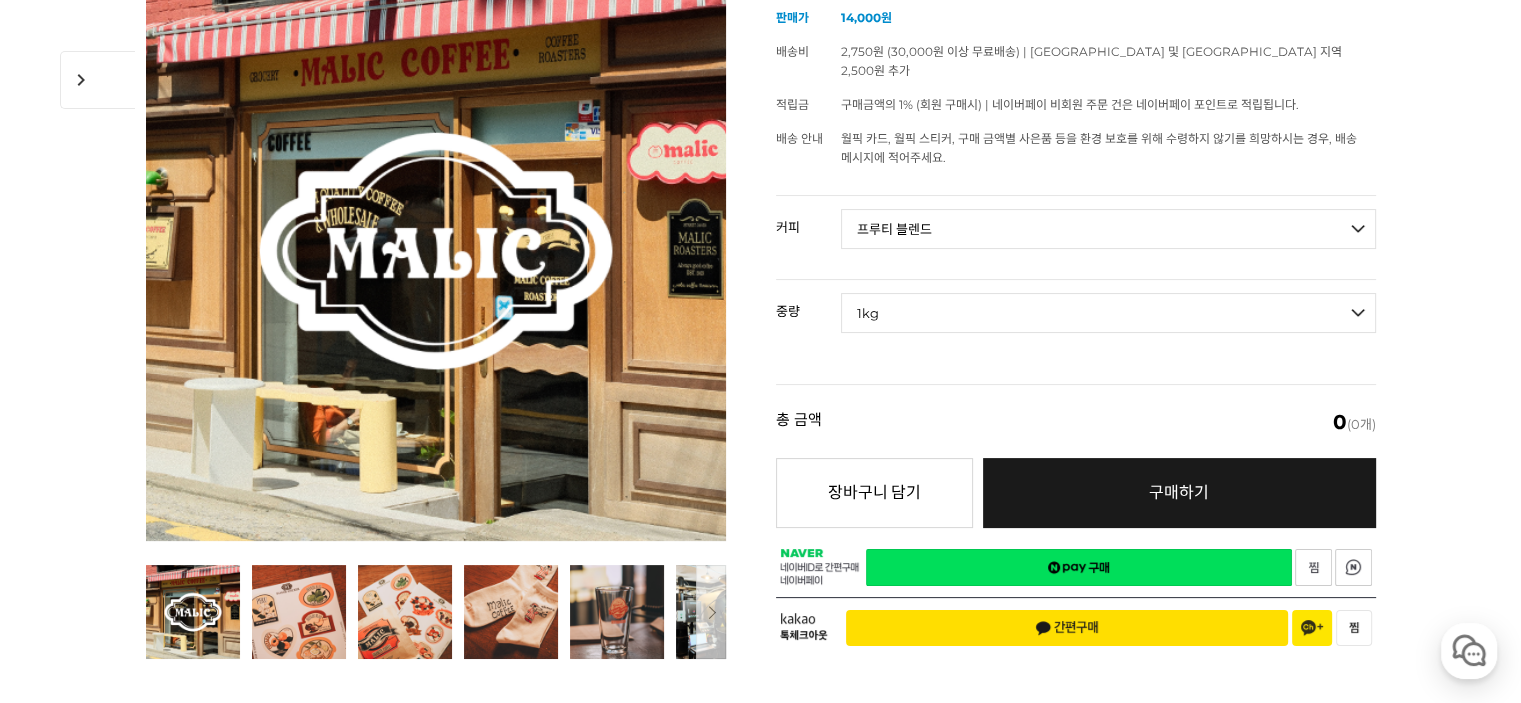 click on "- [필수] 옵션을 선택해 주세요 - ------------------- 200g 500g 1kg" at bounding box center [1108, 313] 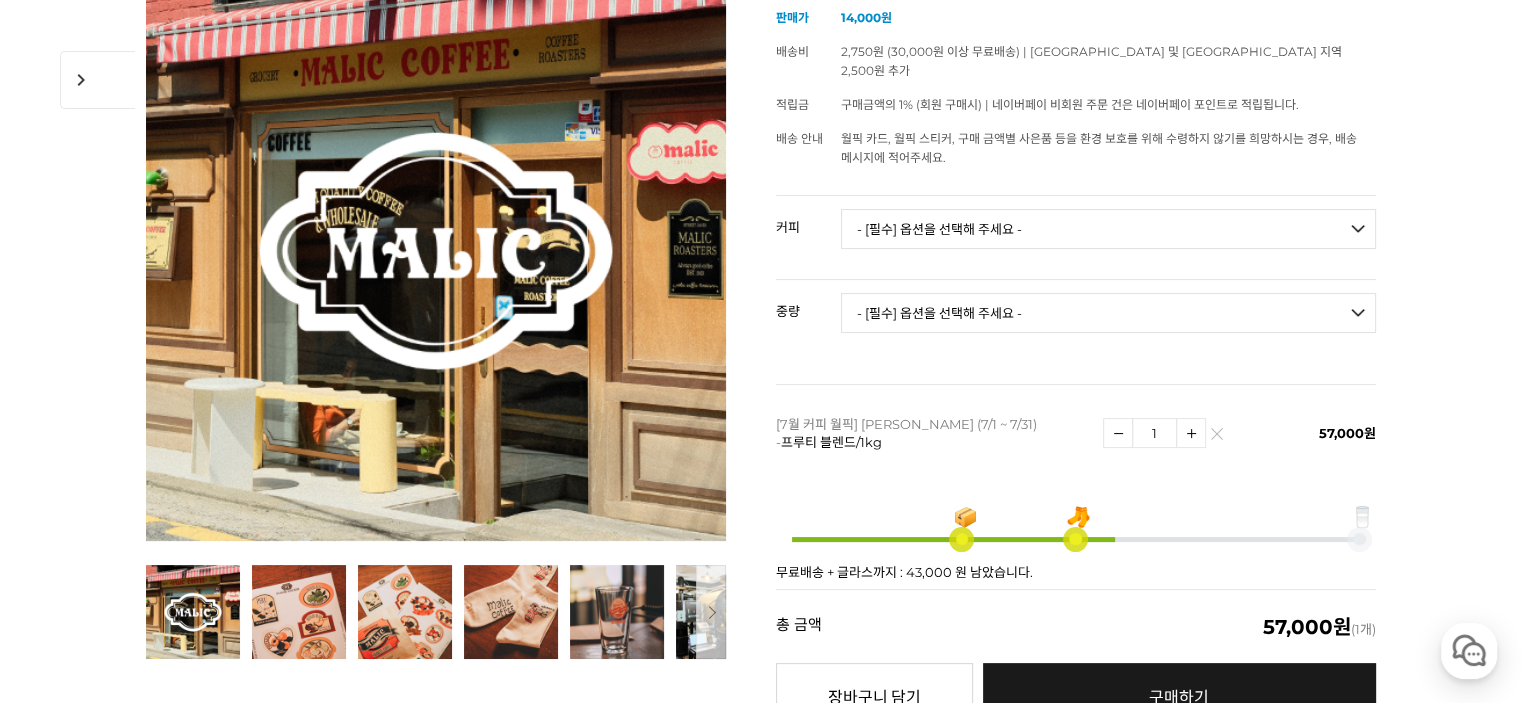 click on "뒤로가기
현재 위치
홈
커피 월픽
상품 상세 정보
이전 다음" at bounding box center (760, 19441) 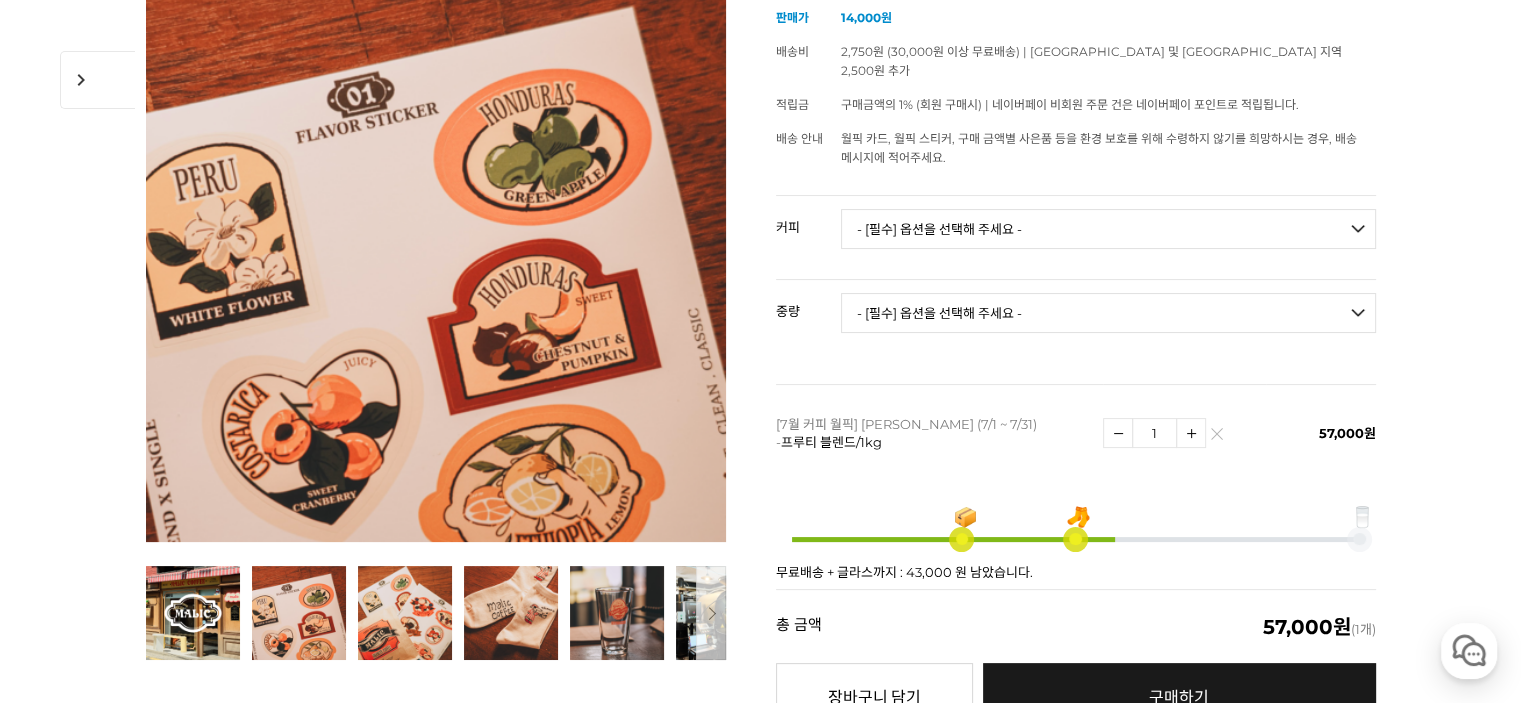 click on "뒤로가기
현재 위치
홈
커피 월픽
상품 상세 정보
이전 다음" at bounding box center [760, 19441] 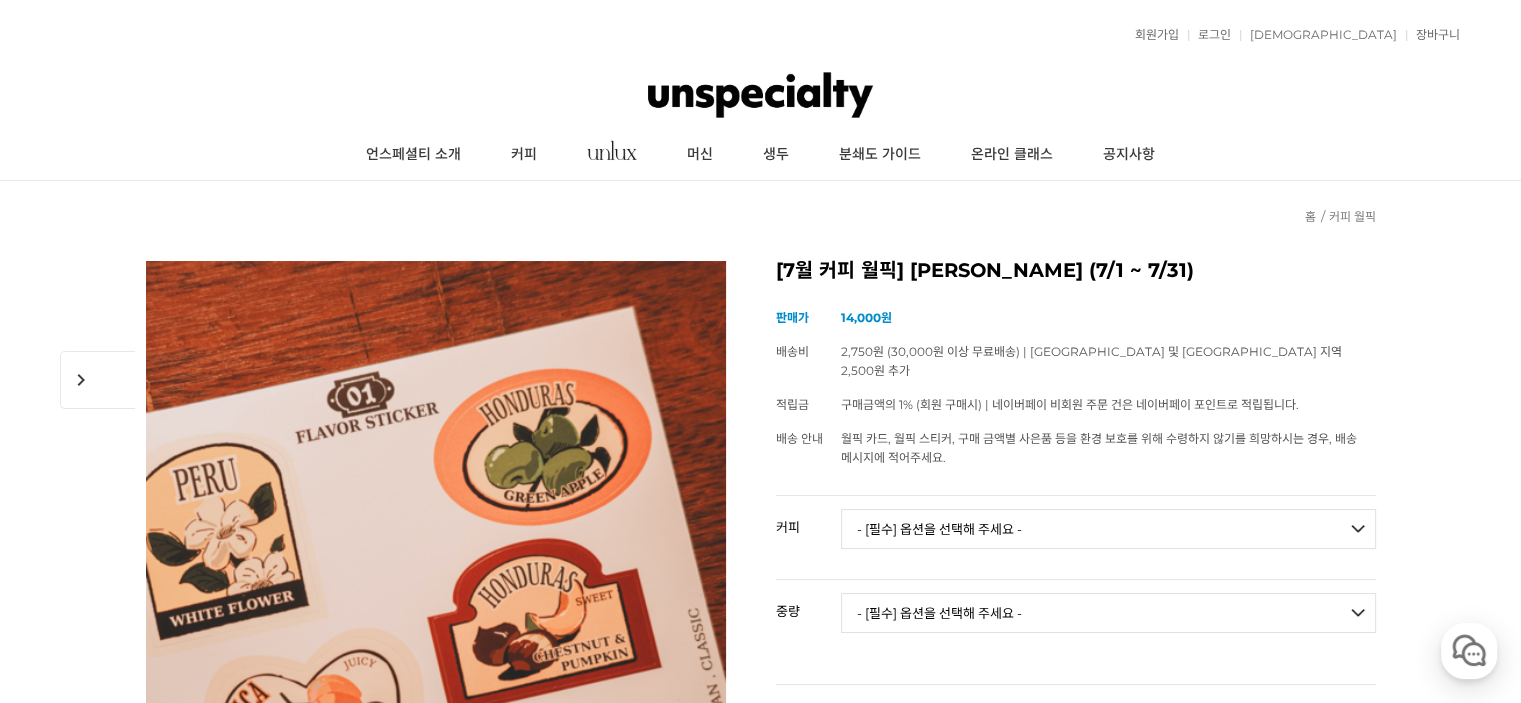 scroll, scrollTop: 500, scrollLeft: 0, axis: vertical 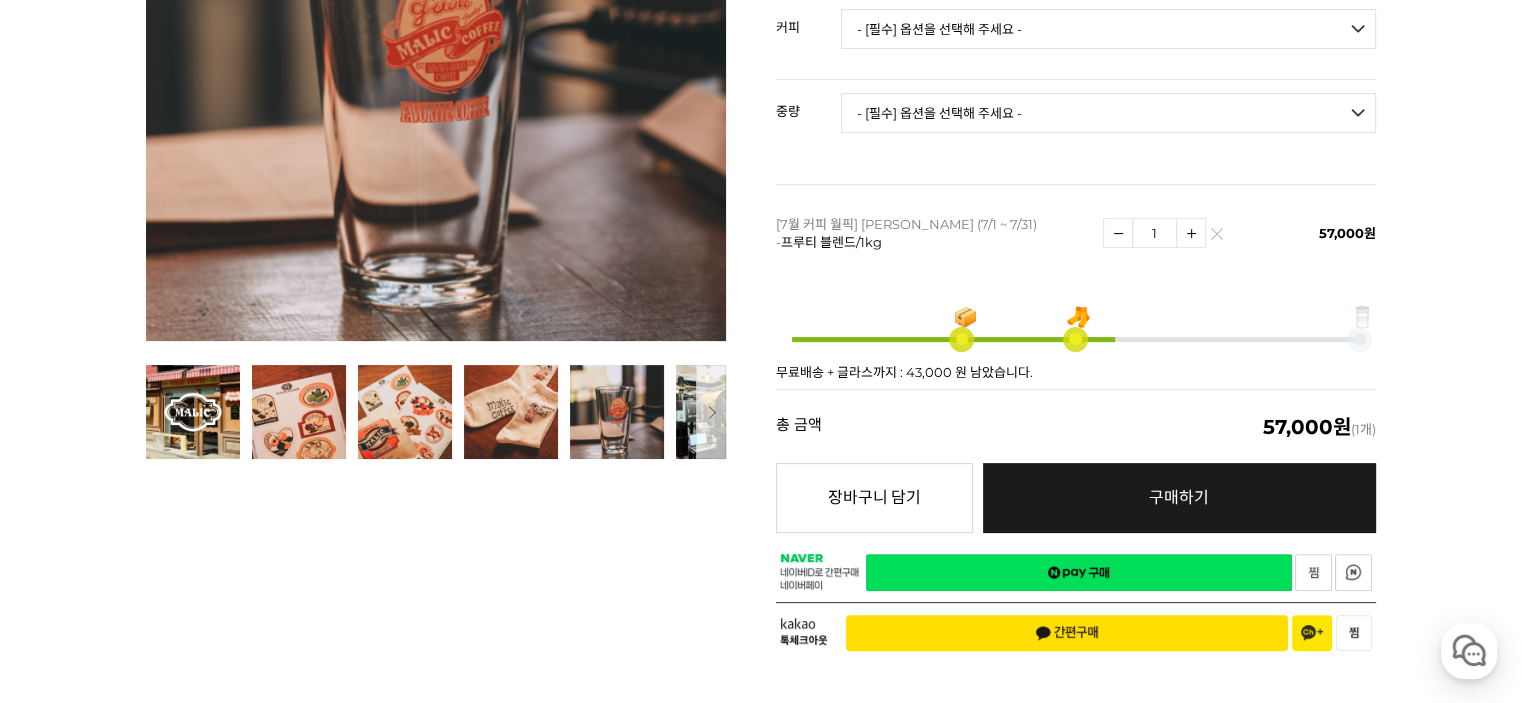 click on "뒤로가기
현재 위치
홈
커피 월픽
상품 상세 정보
이전 다음" at bounding box center (760, 19241) 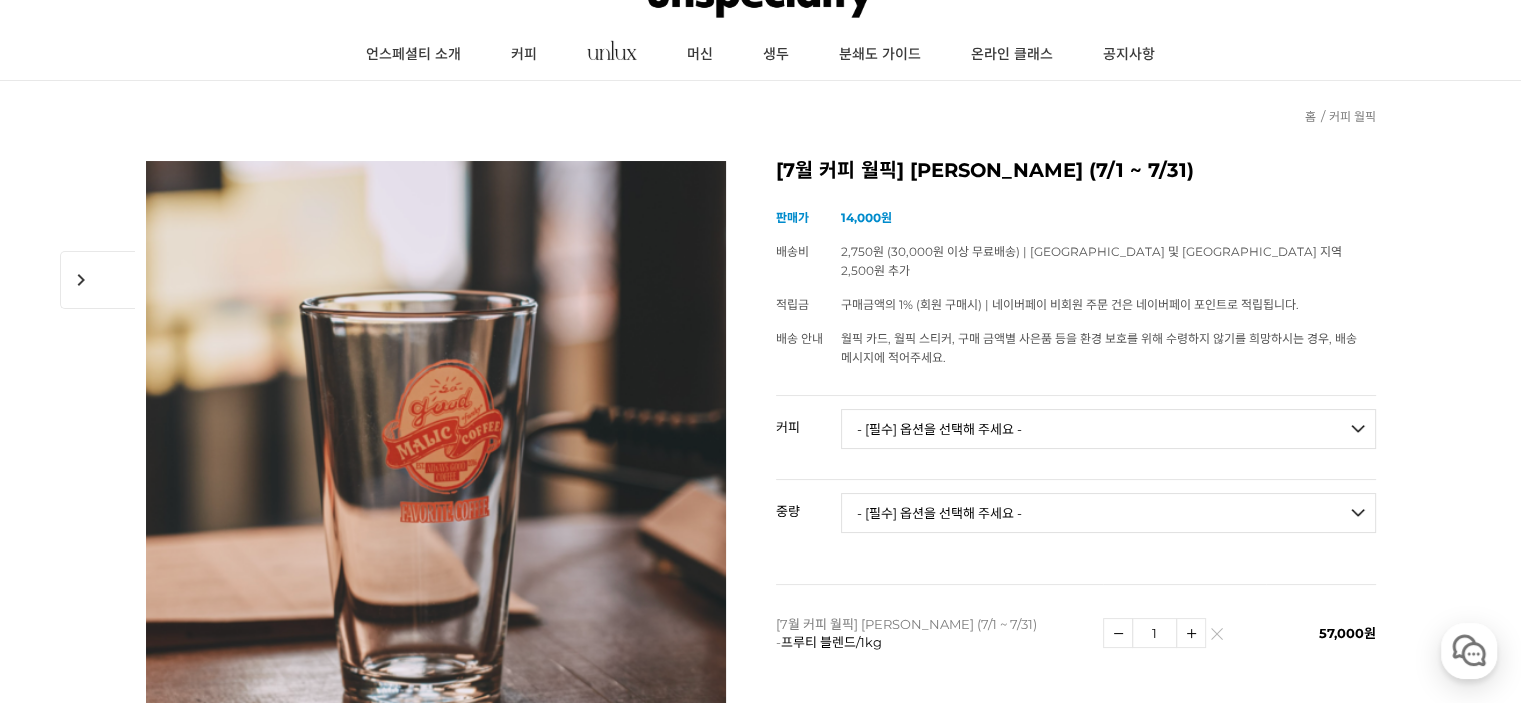 scroll, scrollTop: 600, scrollLeft: 0, axis: vertical 